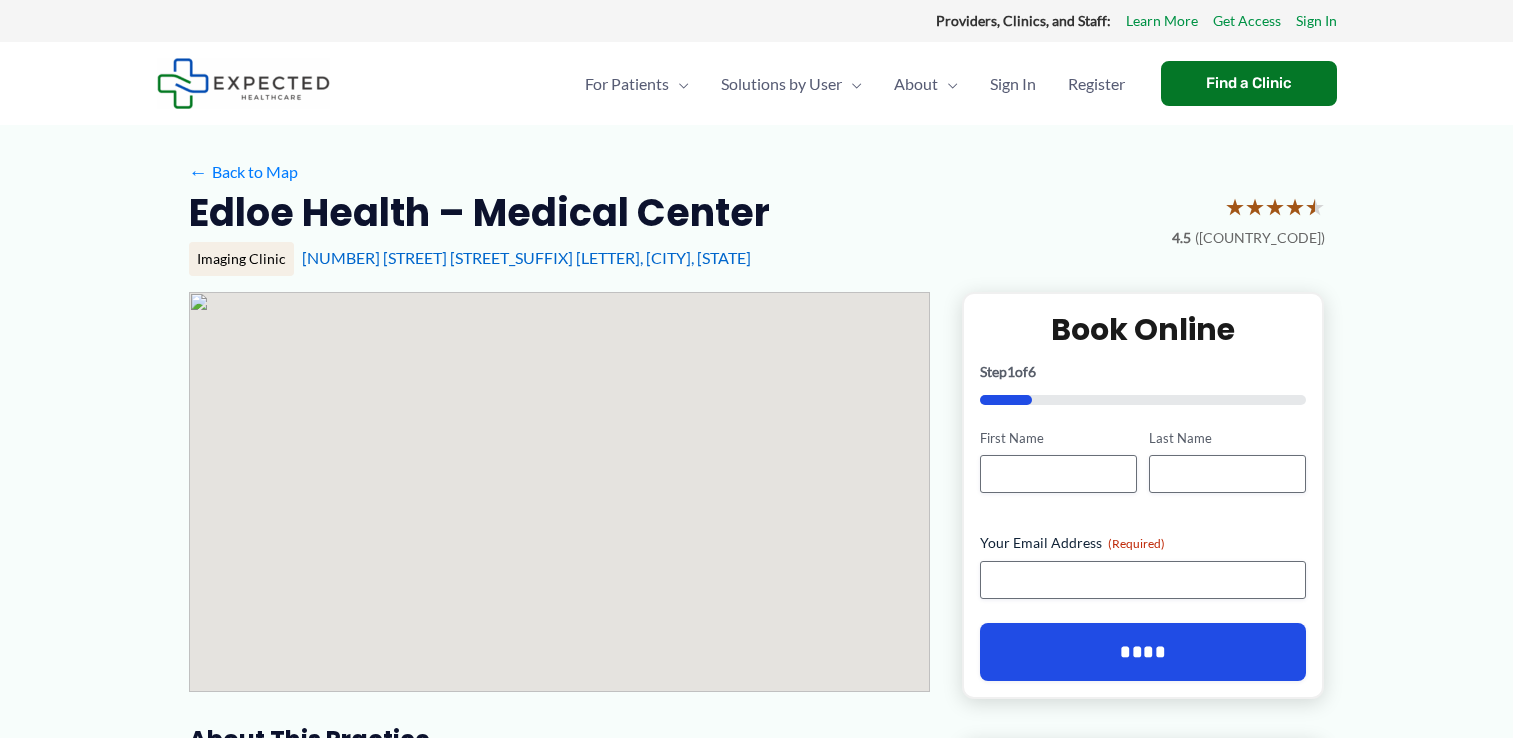 scroll, scrollTop: 0, scrollLeft: 0, axis: both 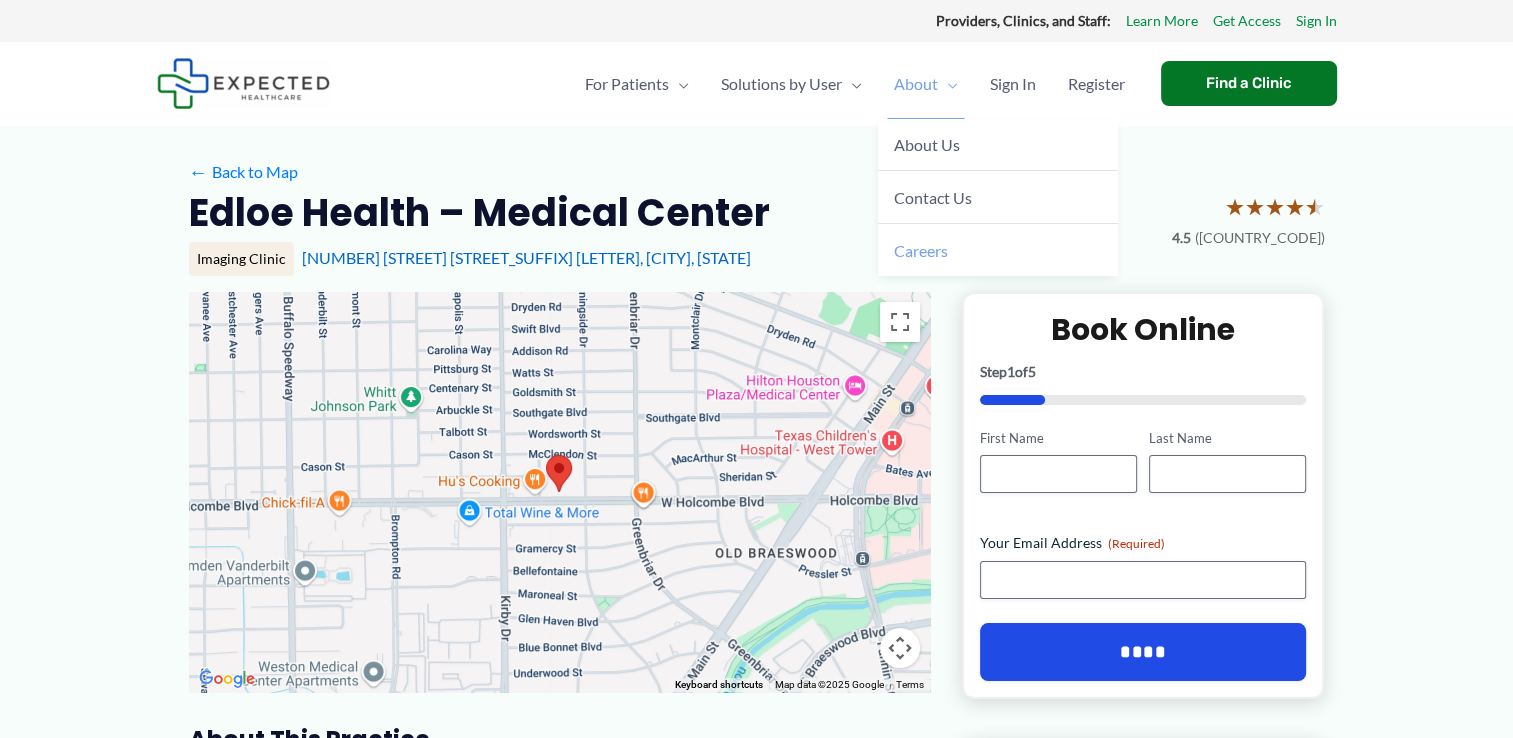 click on "Careers" at bounding box center [998, 250] 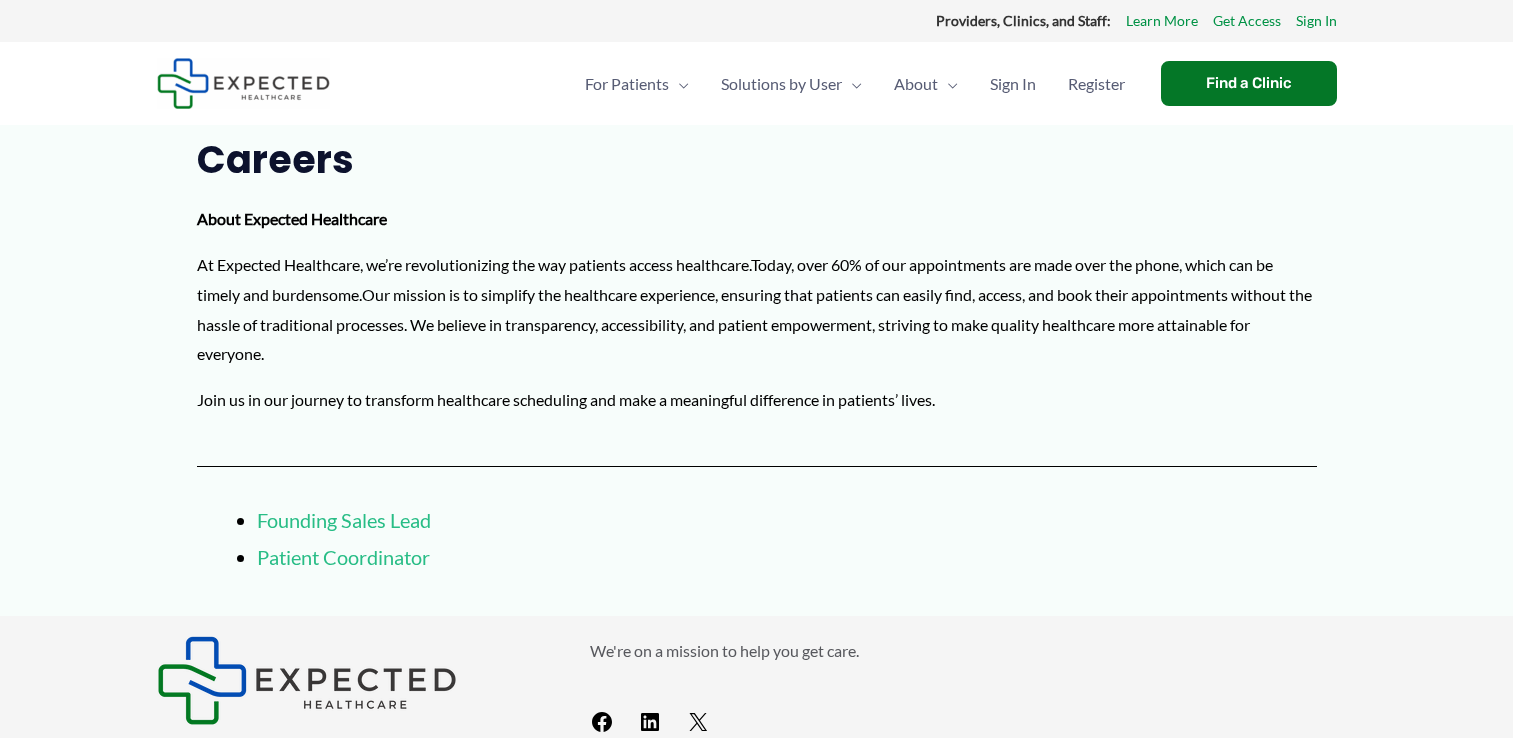 scroll, scrollTop: 0, scrollLeft: 0, axis: both 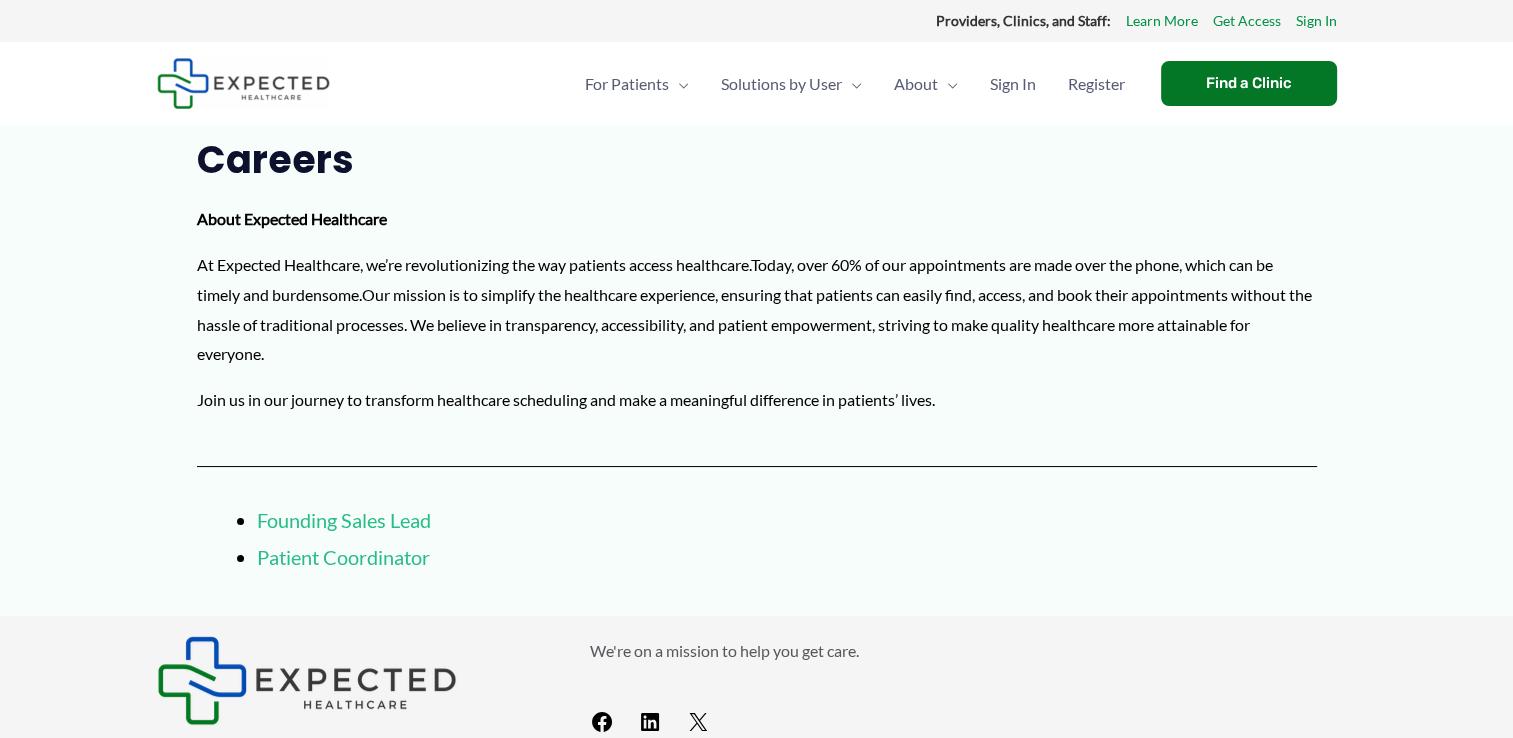 click on "Patient Coordinator" at bounding box center [343, 557] 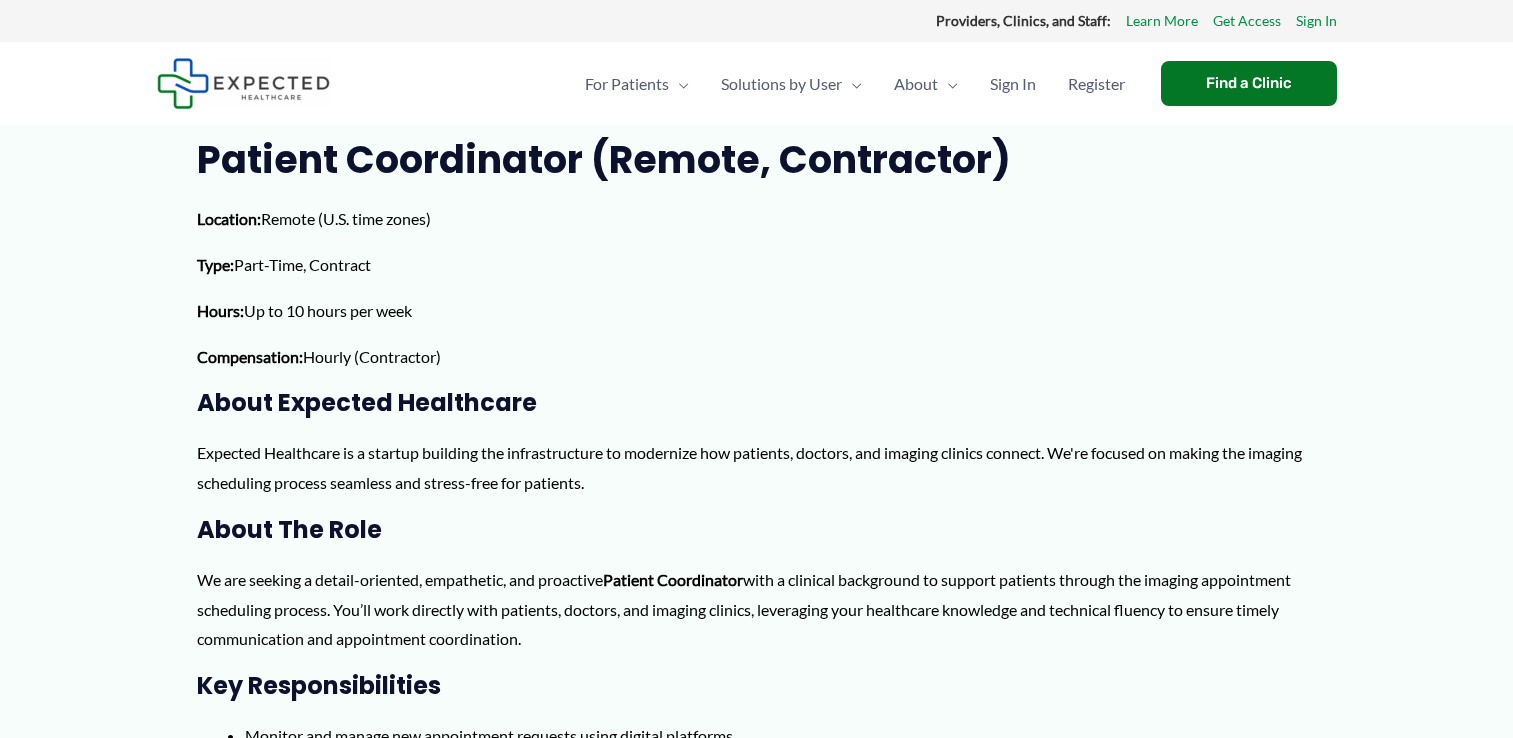 scroll, scrollTop: 0, scrollLeft: 0, axis: both 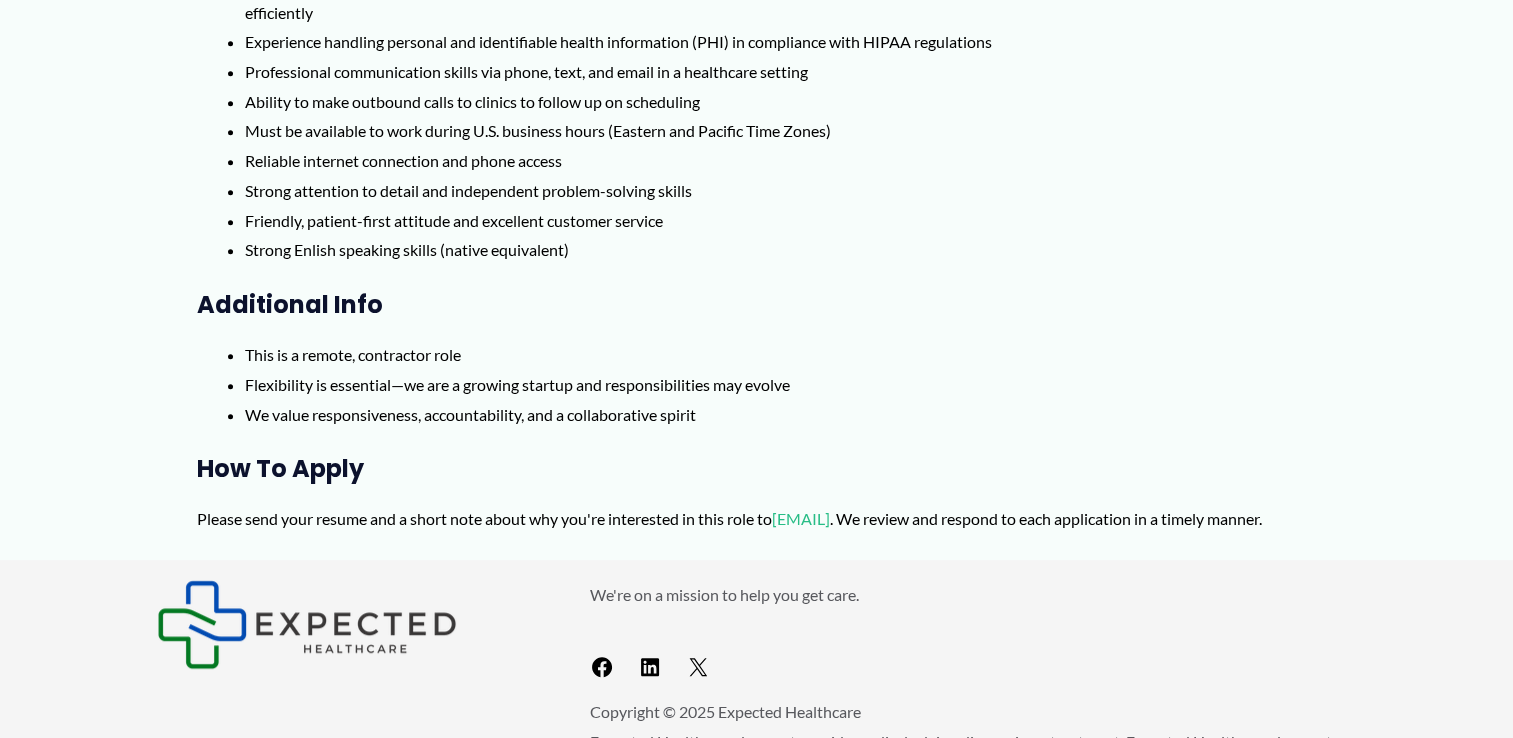 click on "grant@expectedhealthcare.com" at bounding box center [801, 518] 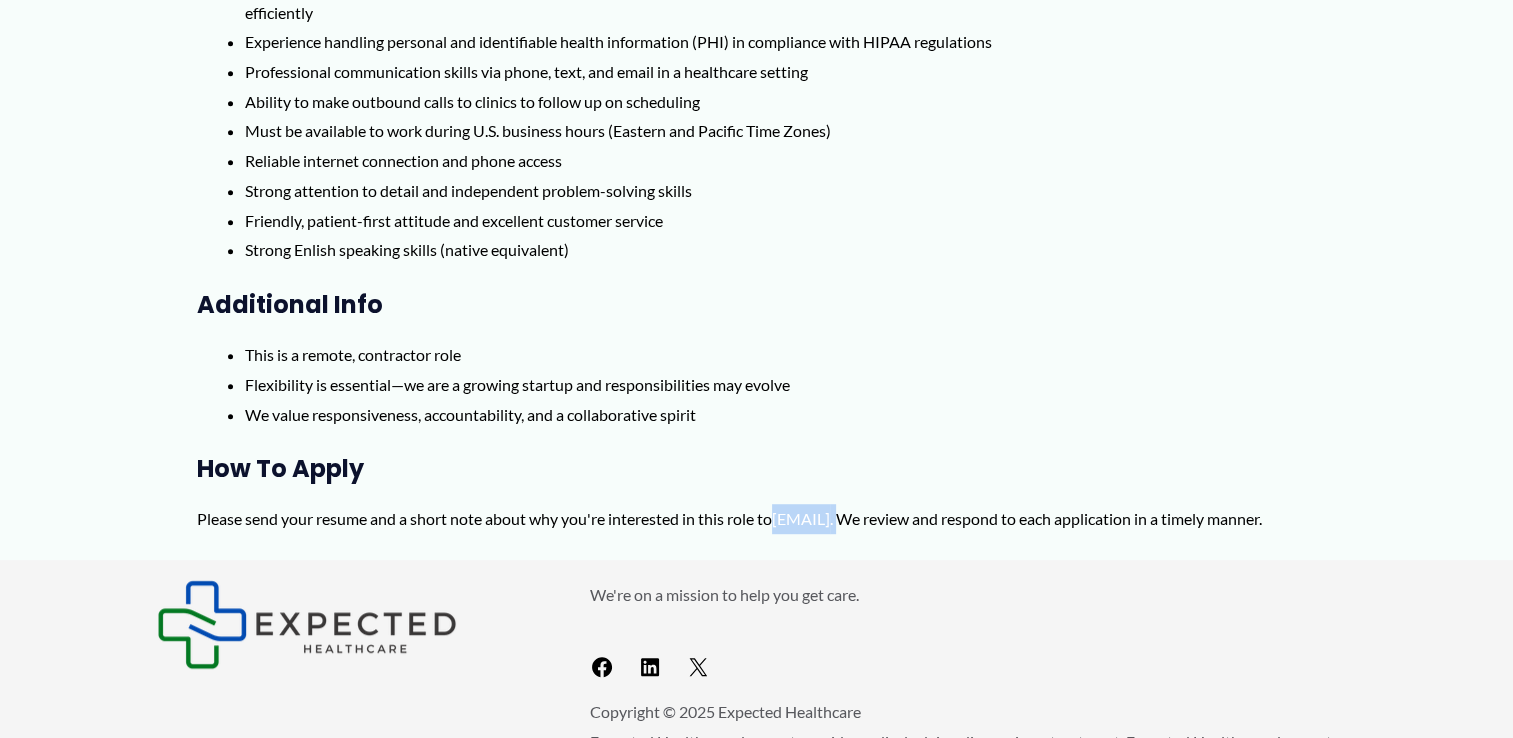 drag, startPoint x: 777, startPoint y: 516, endPoint x: 1011, endPoint y: 527, distance: 234.2584 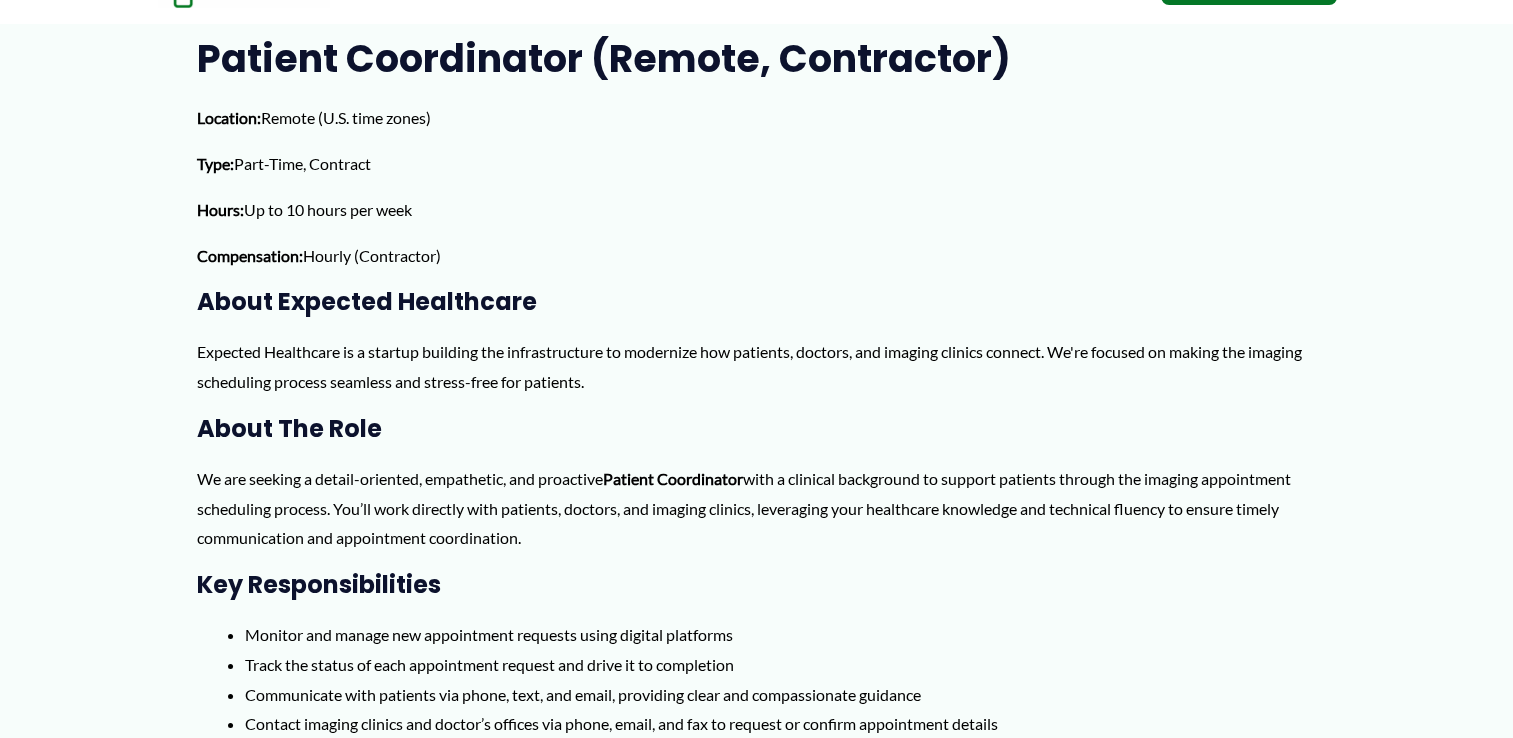 scroll, scrollTop: 0, scrollLeft: 0, axis: both 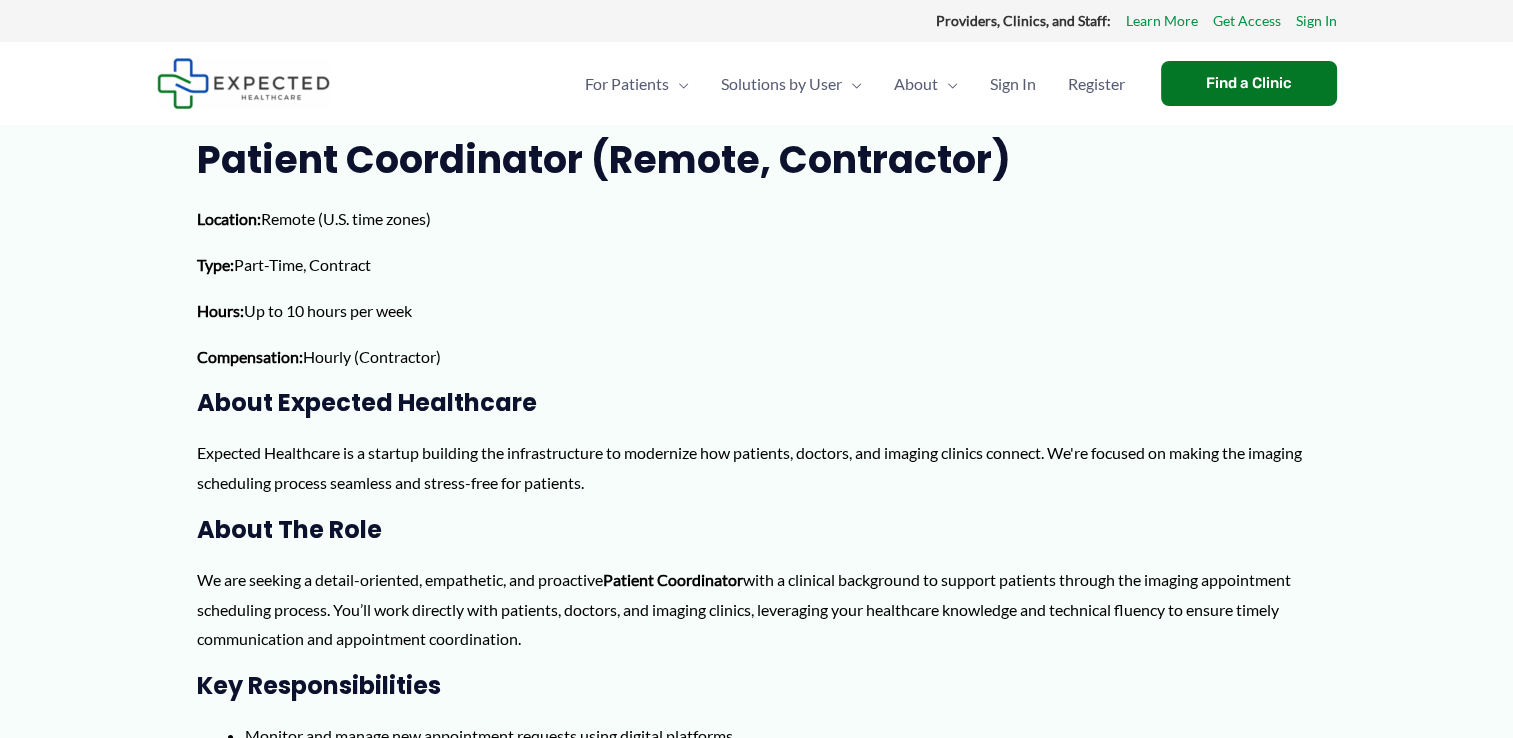 click at bounding box center [243, 83] 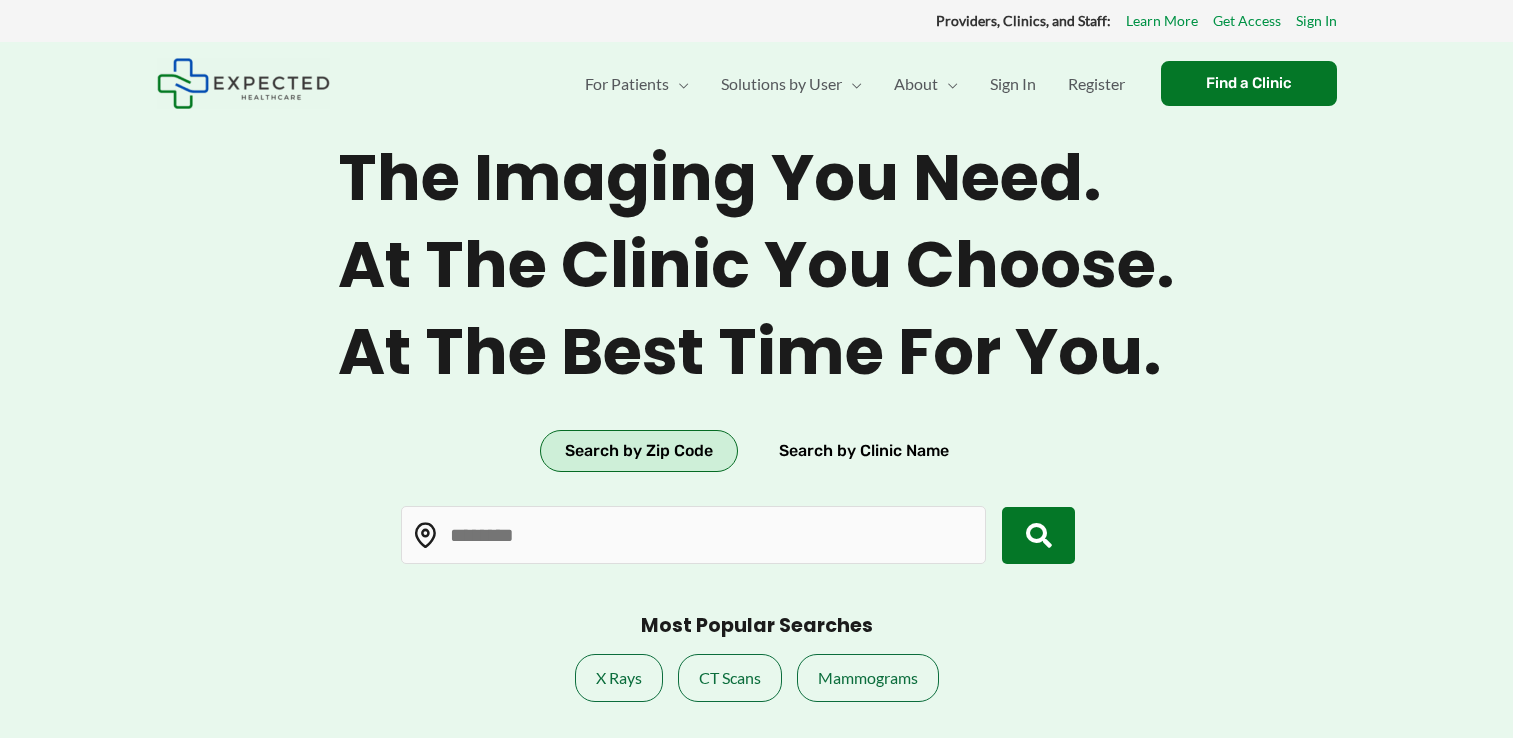 scroll, scrollTop: 0, scrollLeft: 0, axis: both 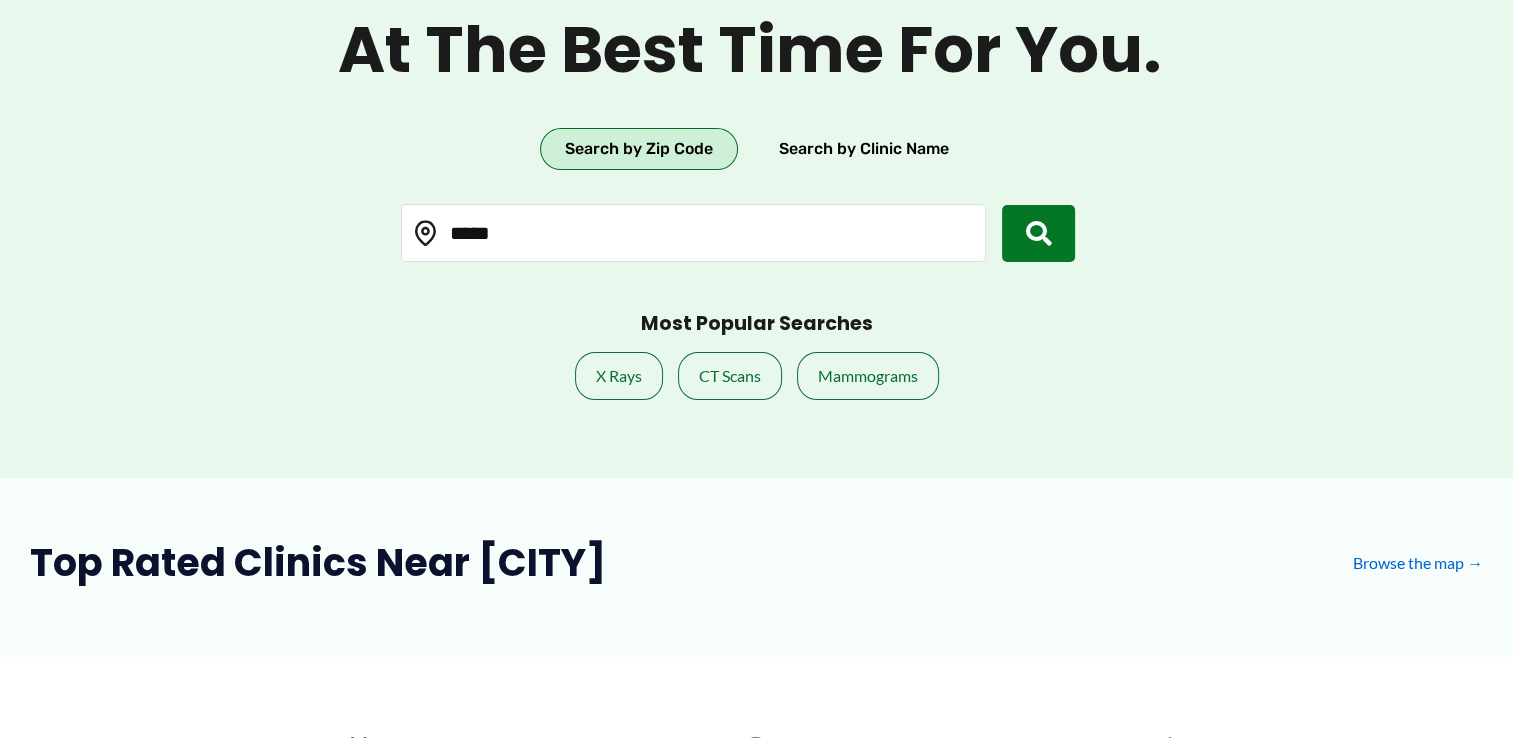 click on "*****" at bounding box center (693, 233) 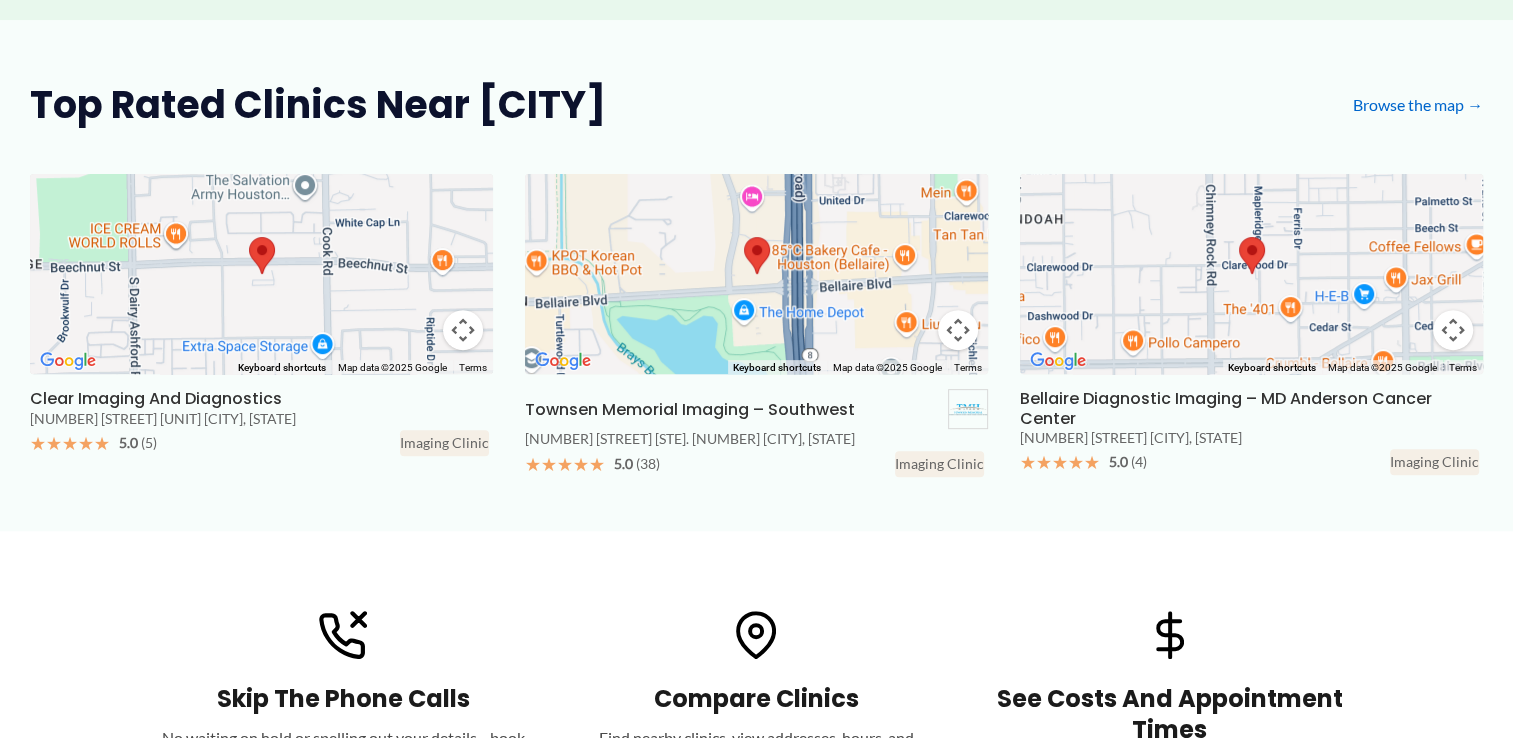 scroll, scrollTop: 496, scrollLeft: 0, axis: vertical 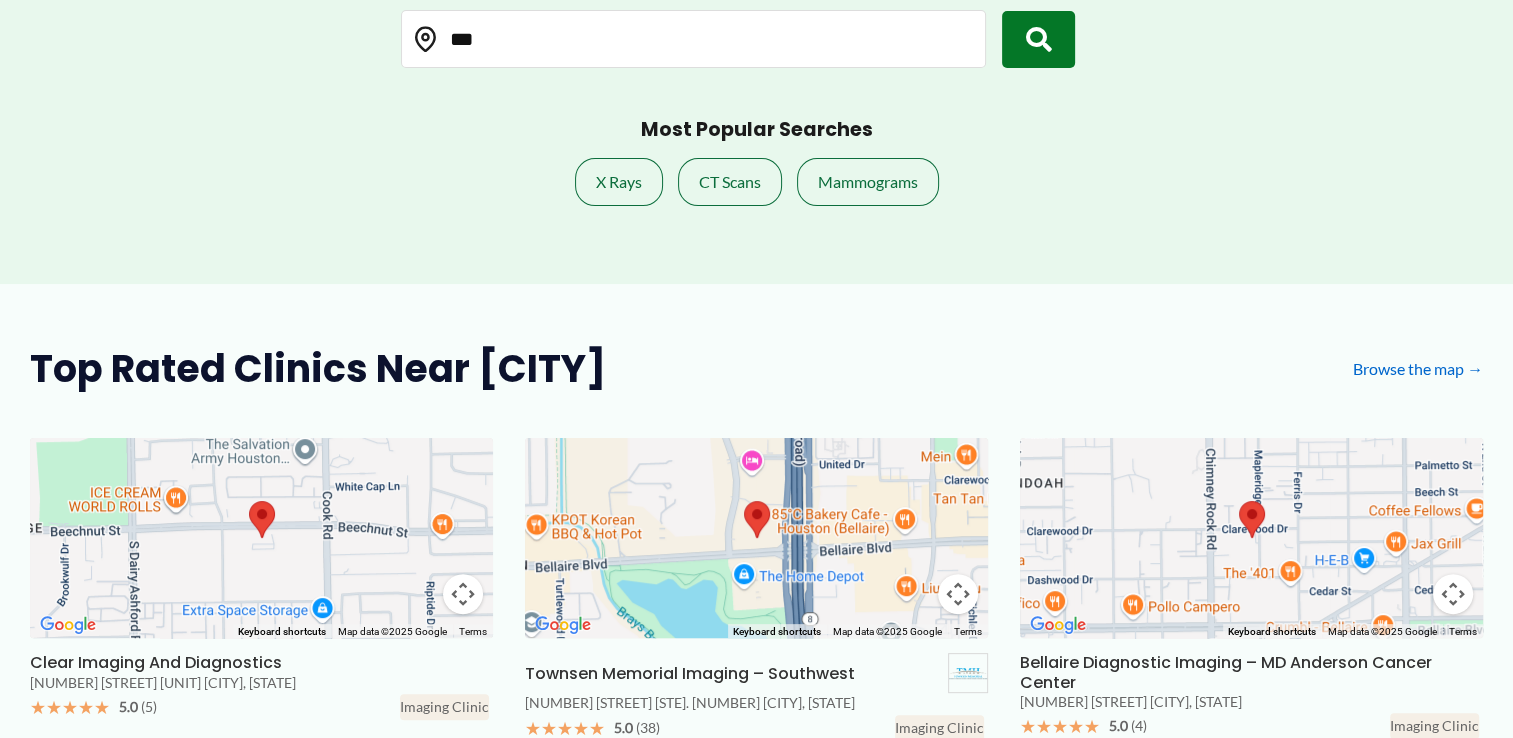 click on "***" at bounding box center (693, 39) 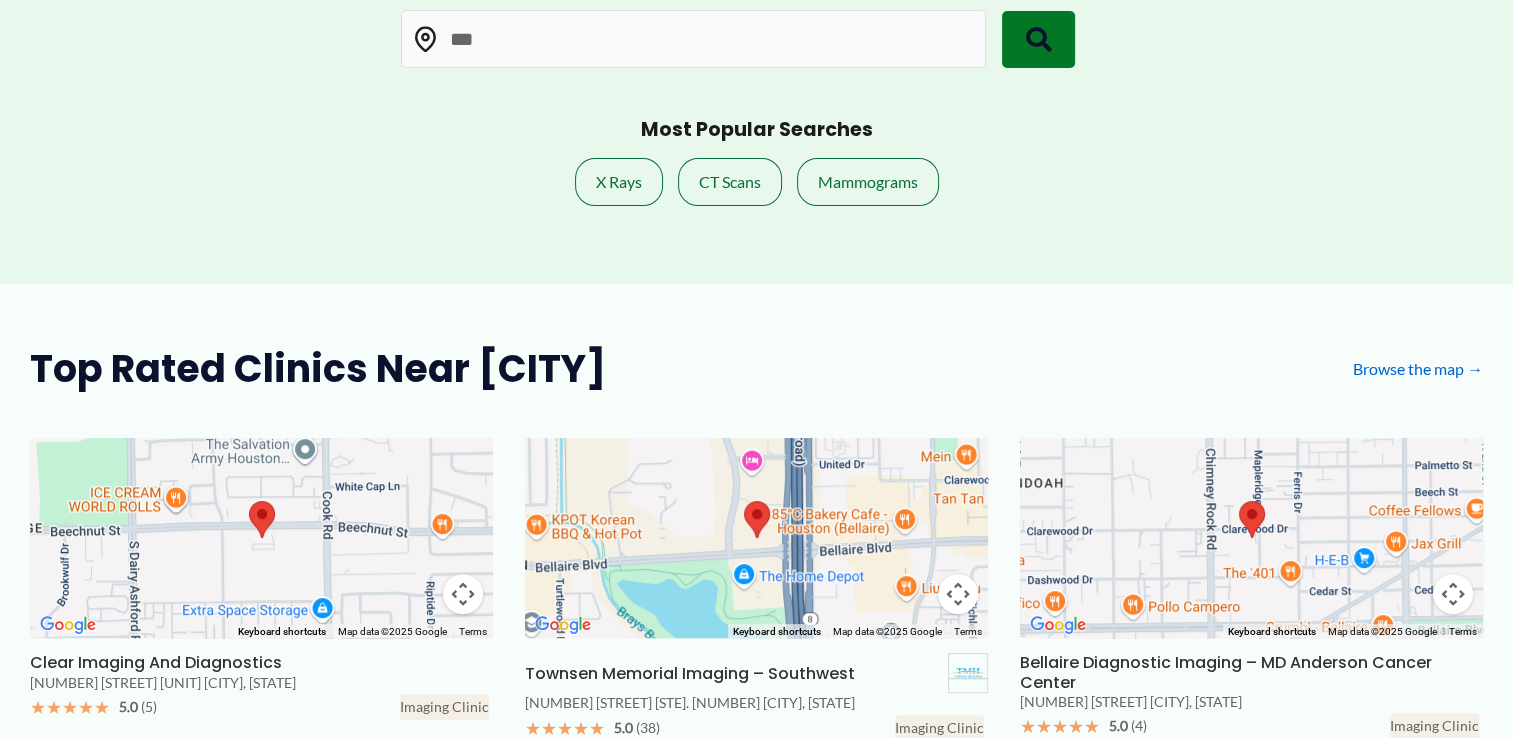 click at bounding box center (1039, 40) 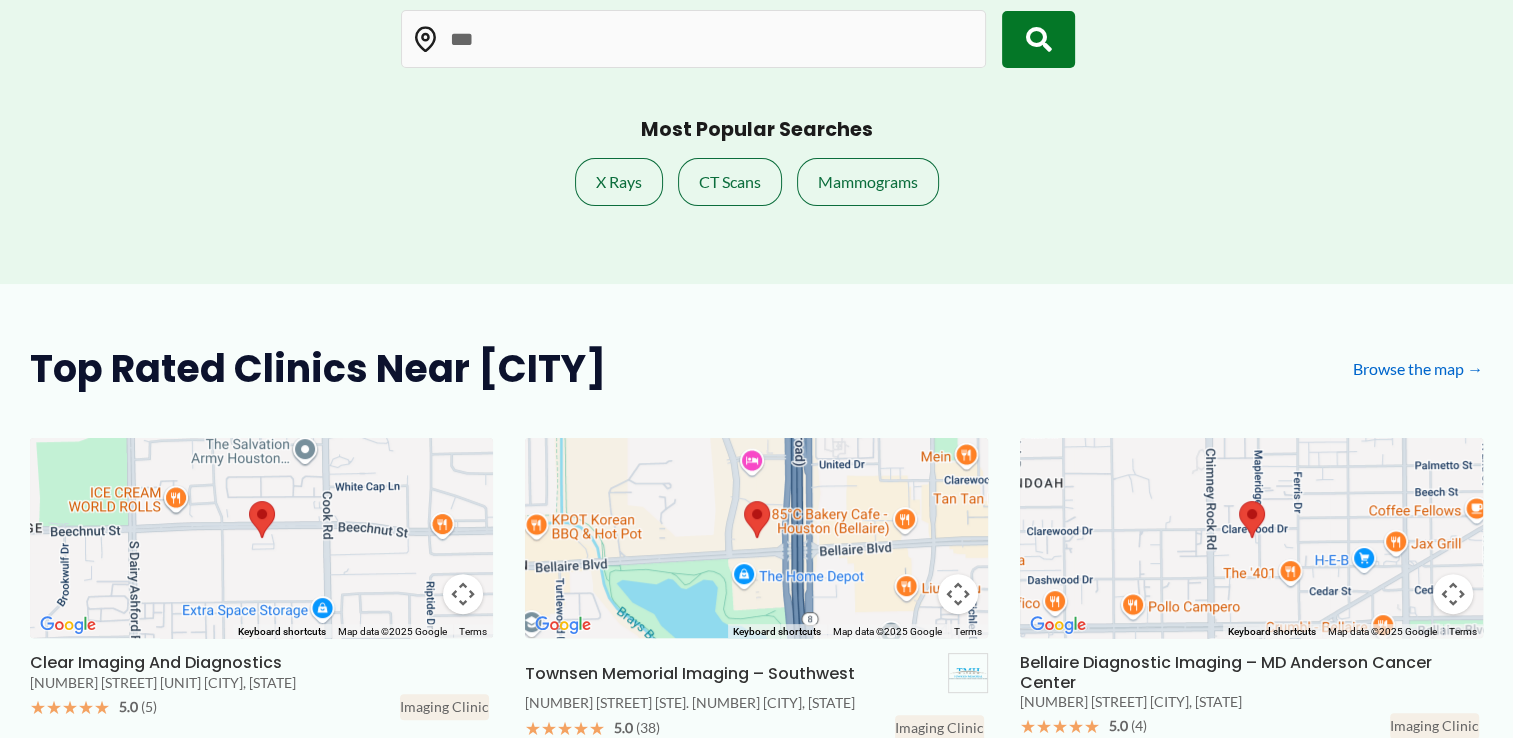 click on "***" at bounding box center [738, 39] 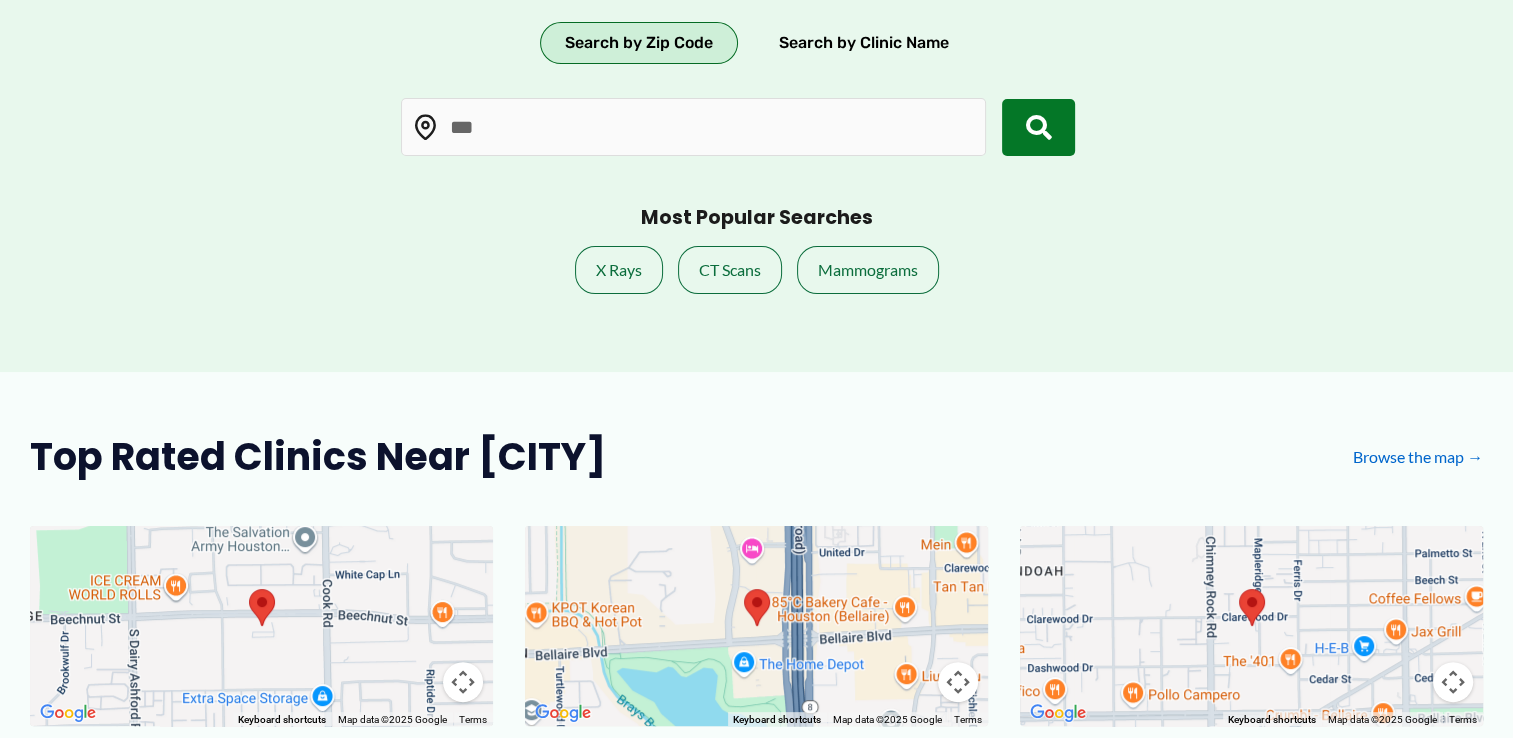 scroll, scrollTop: 381, scrollLeft: 0, axis: vertical 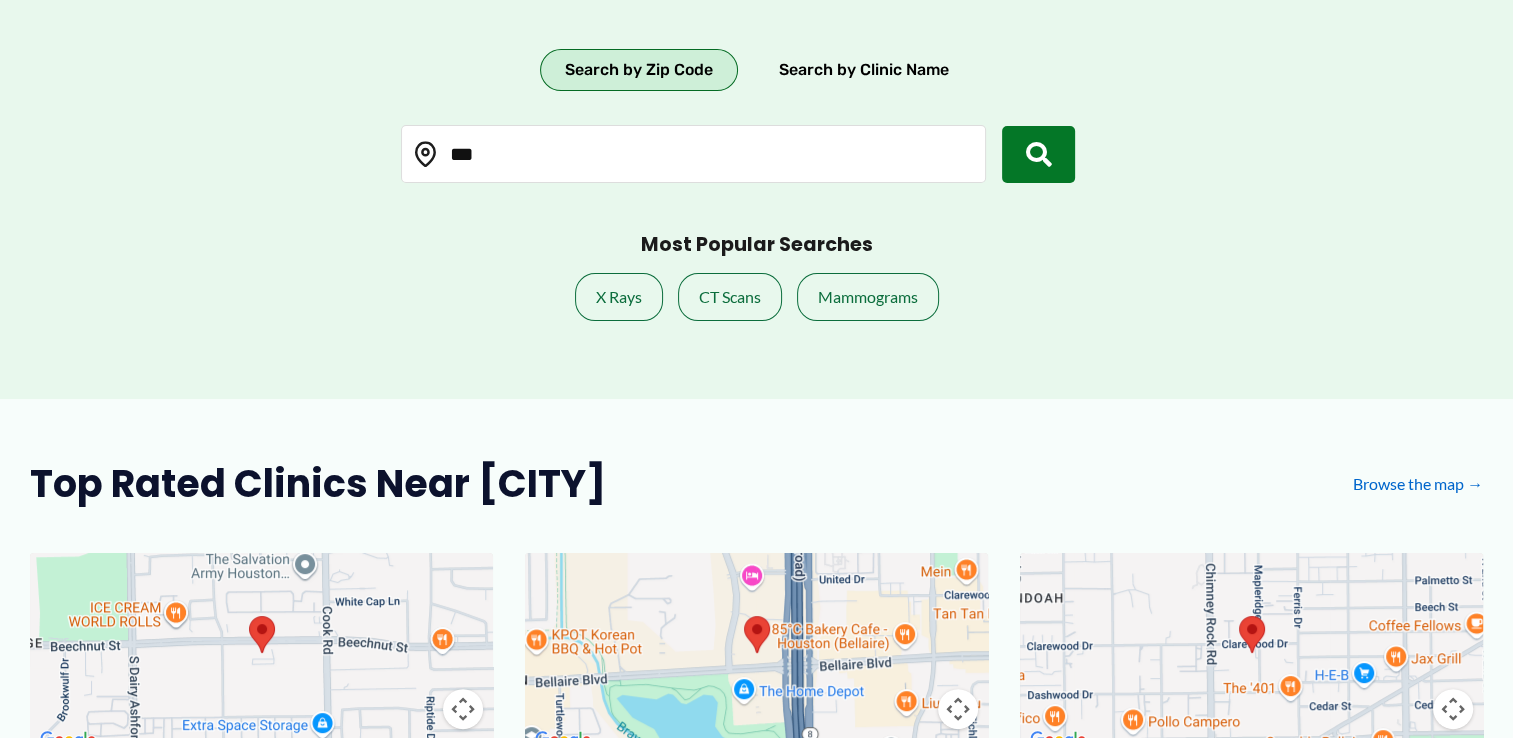 click on "***" at bounding box center [693, 154] 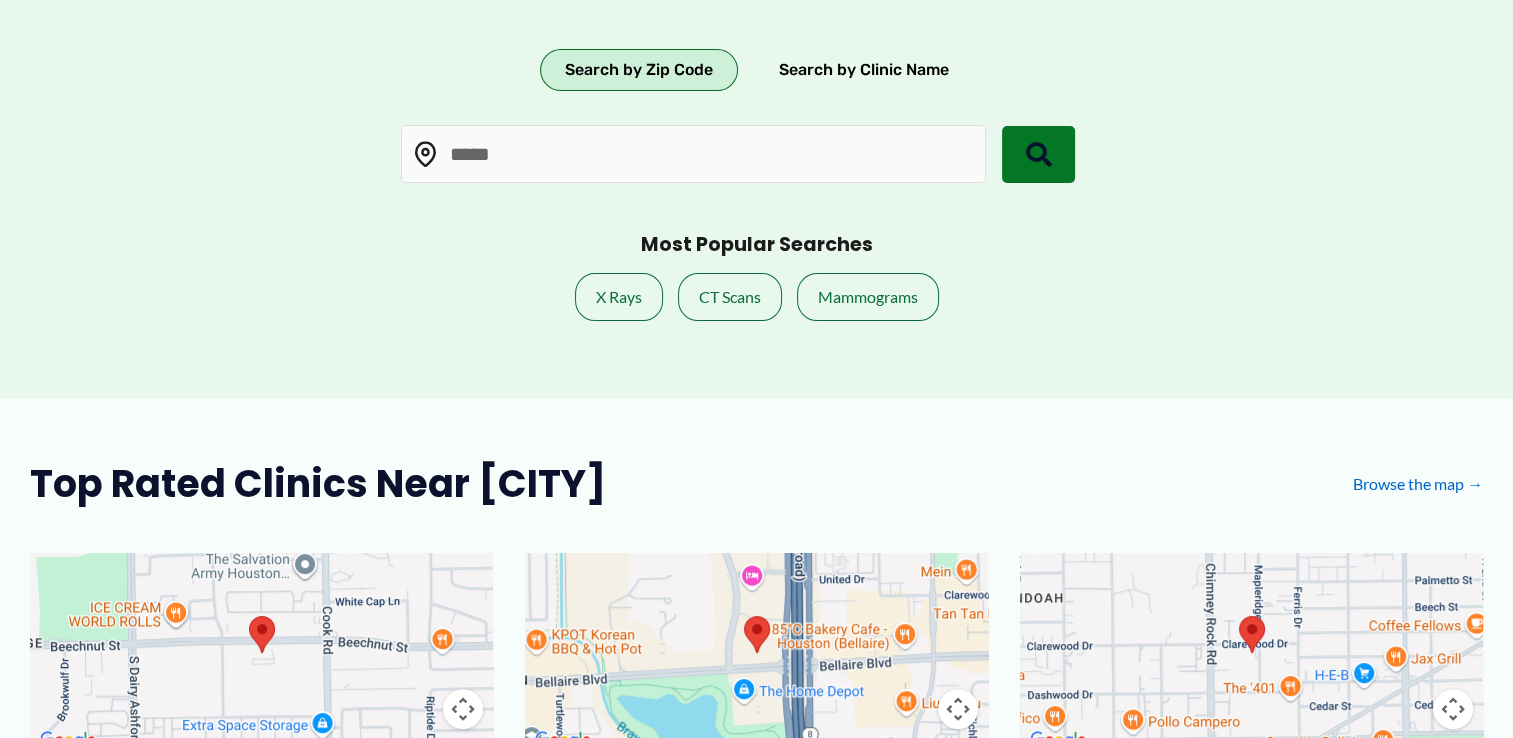 click at bounding box center (1039, 155) 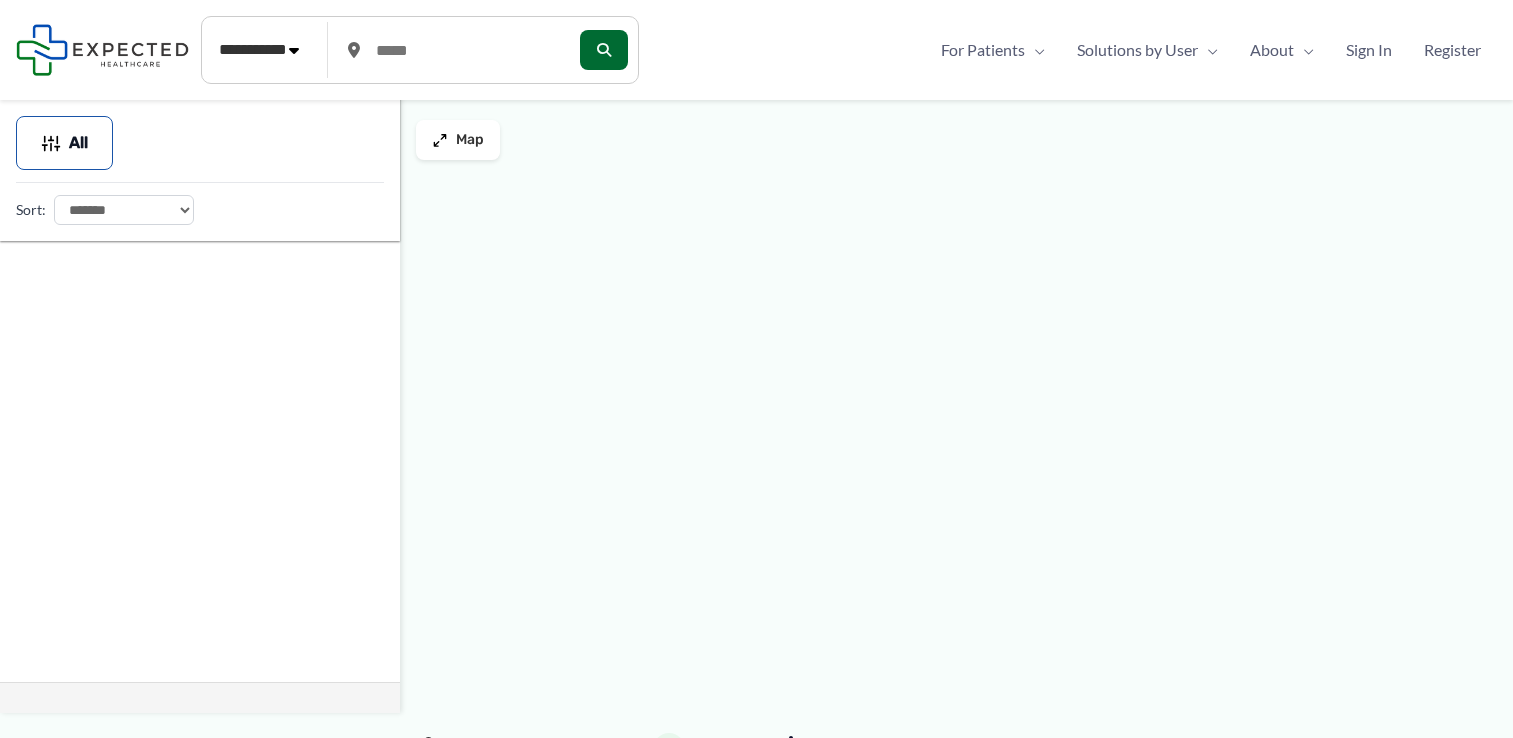 scroll, scrollTop: 0, scrollLeft: 0, axis: both 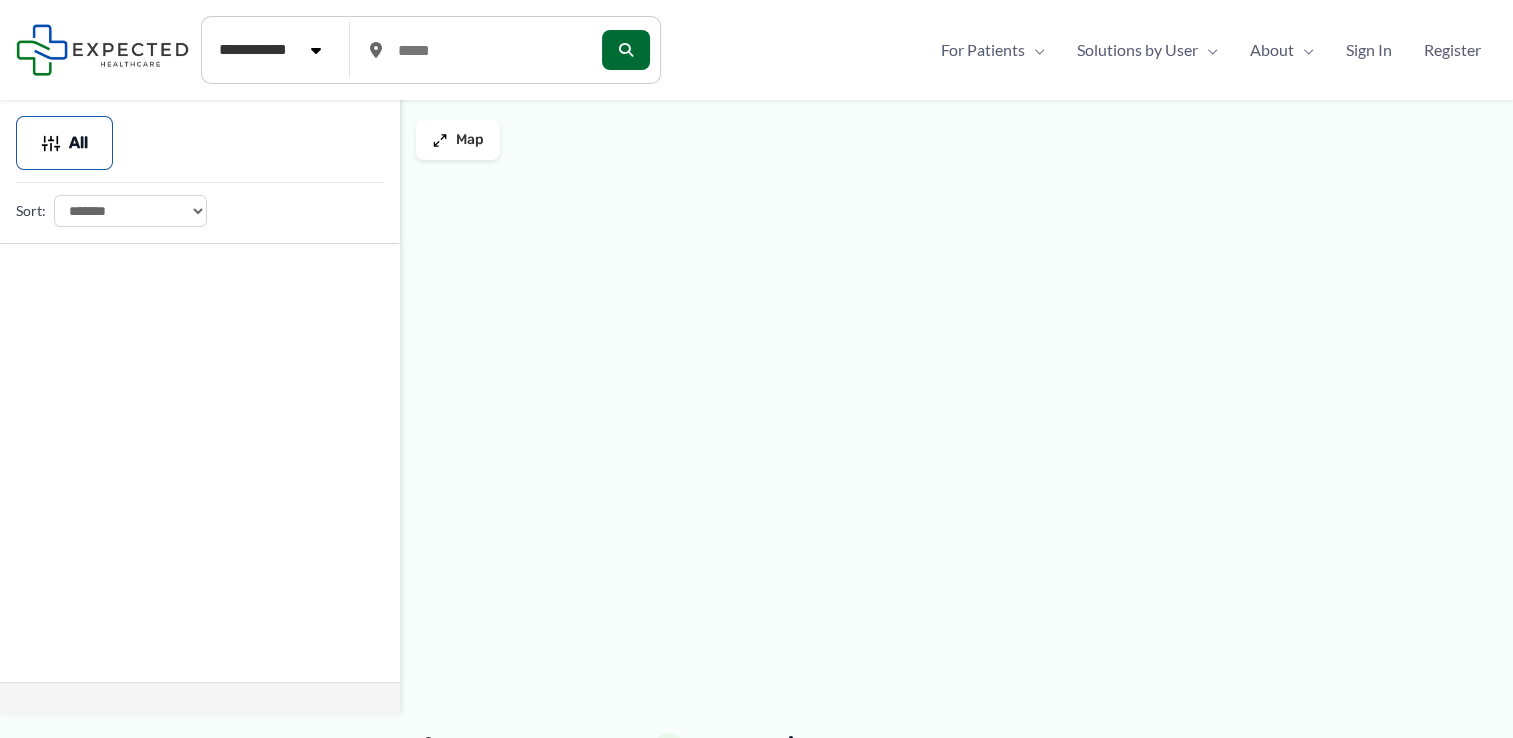 type on "*****" 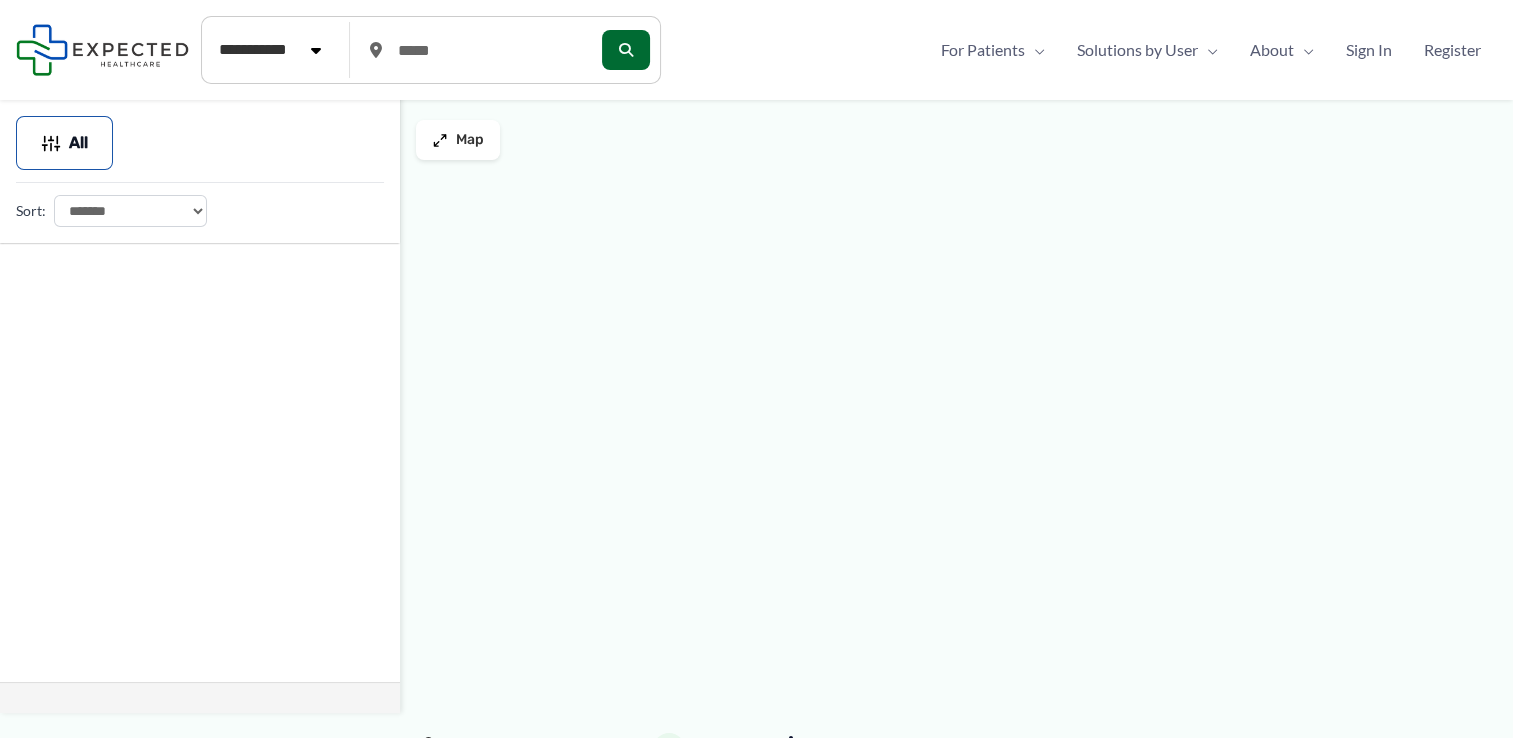 scroll, scrollTop: 0, scrollLeft: 0, axis: both 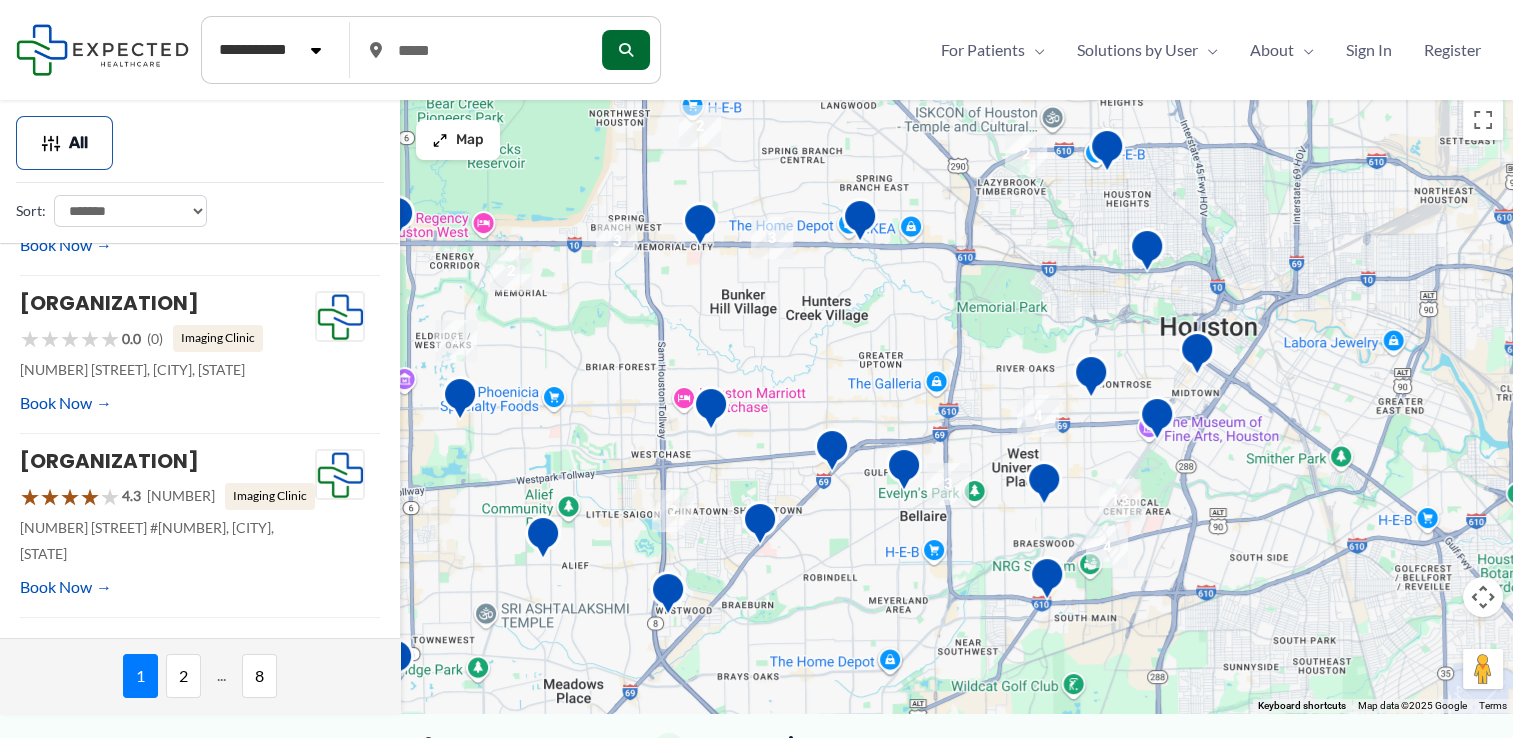 click on "2" at bounding box center (183, 676) 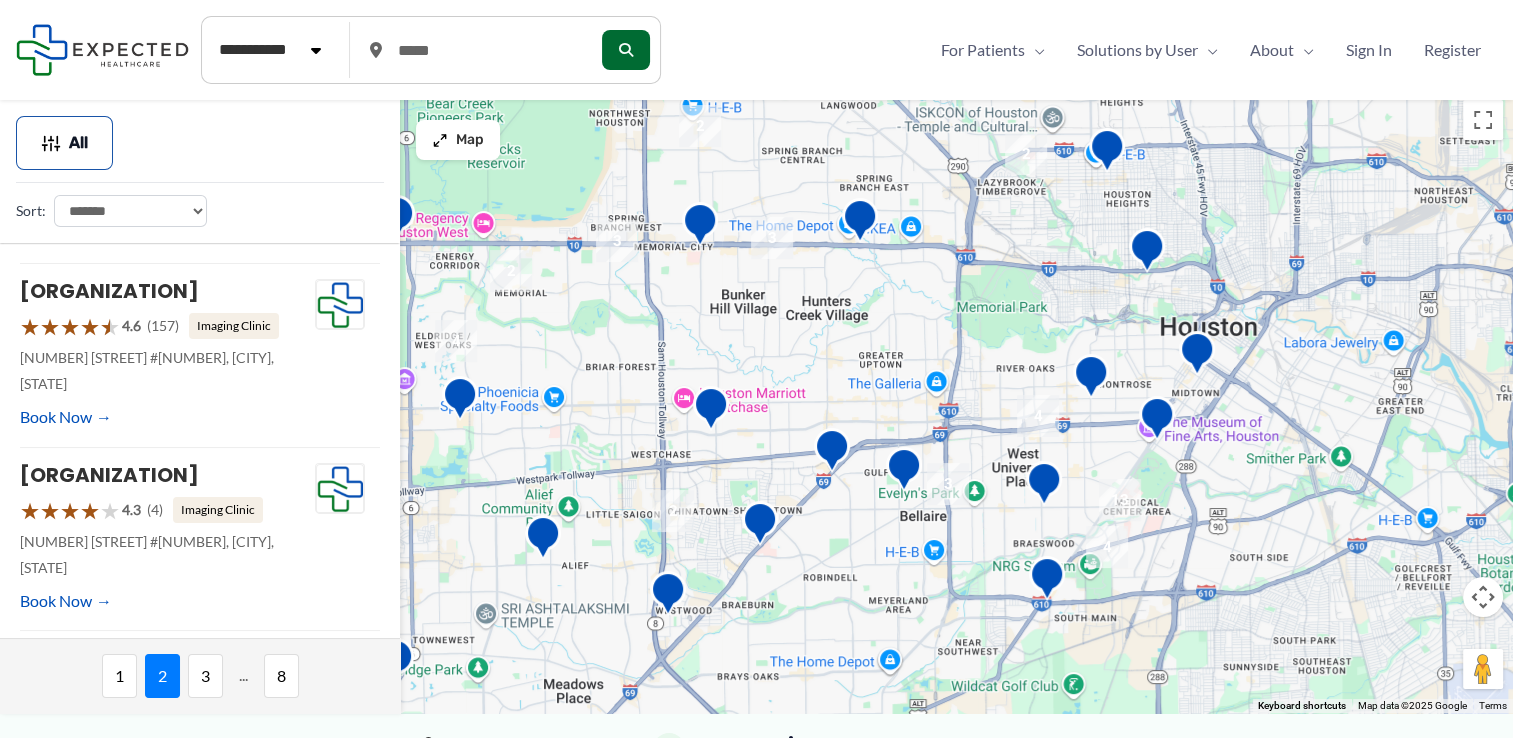 scroll, scrollTop: 0, scrollLeft: 0, axis: both 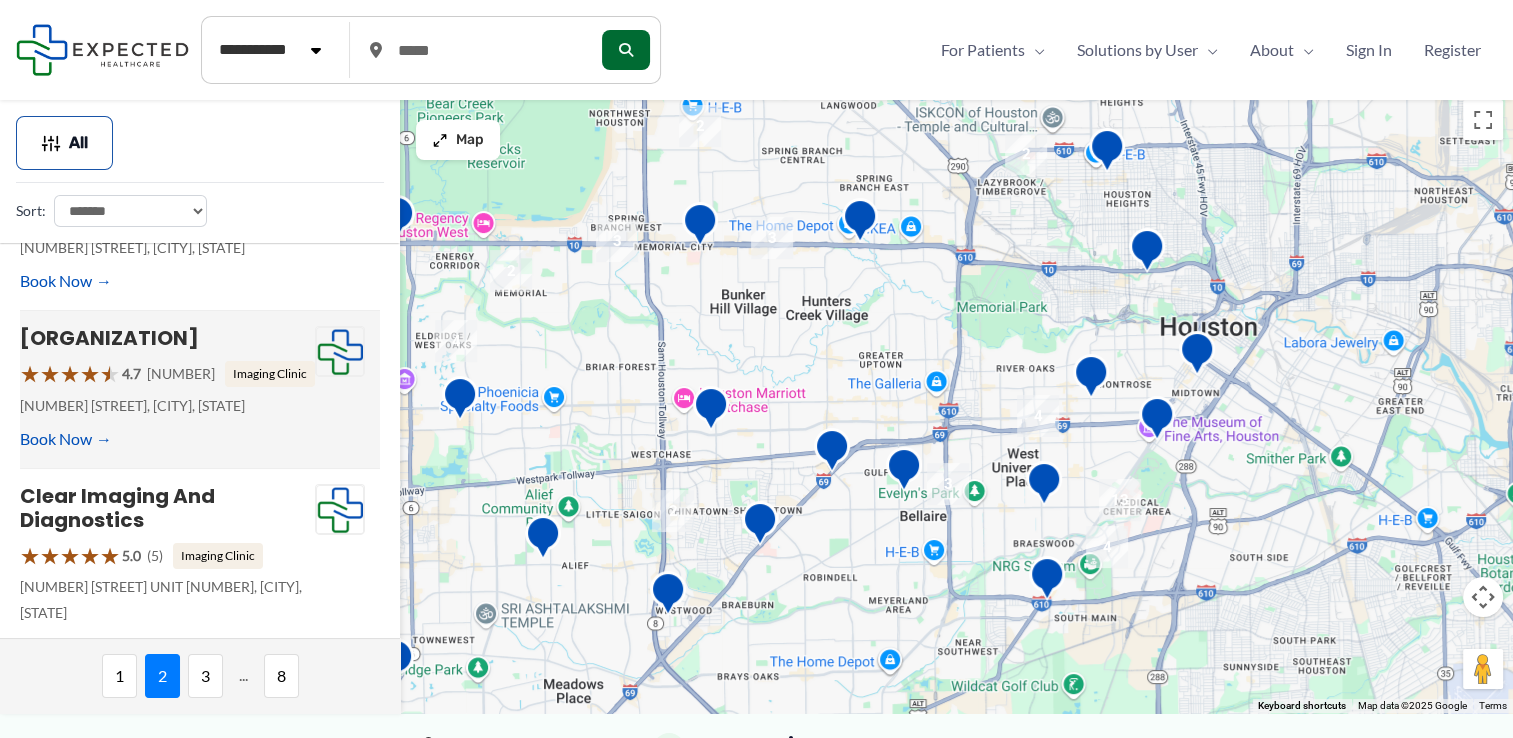 click on "2600 Gessner Rd # 150, Houston, TX" at bounding box center [167, 406] 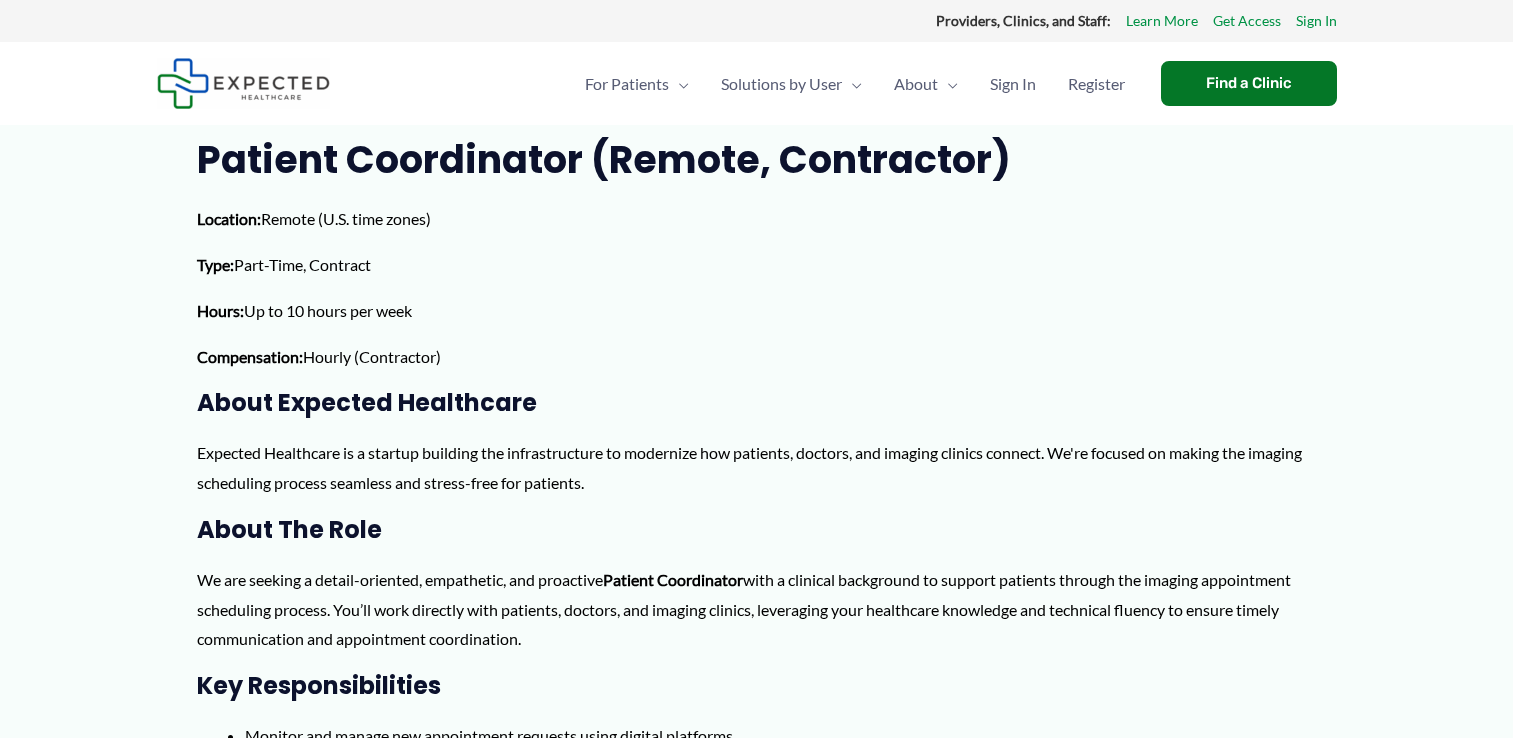 scroll, scrollTop: 0, scrollLeft: 0, axis: both 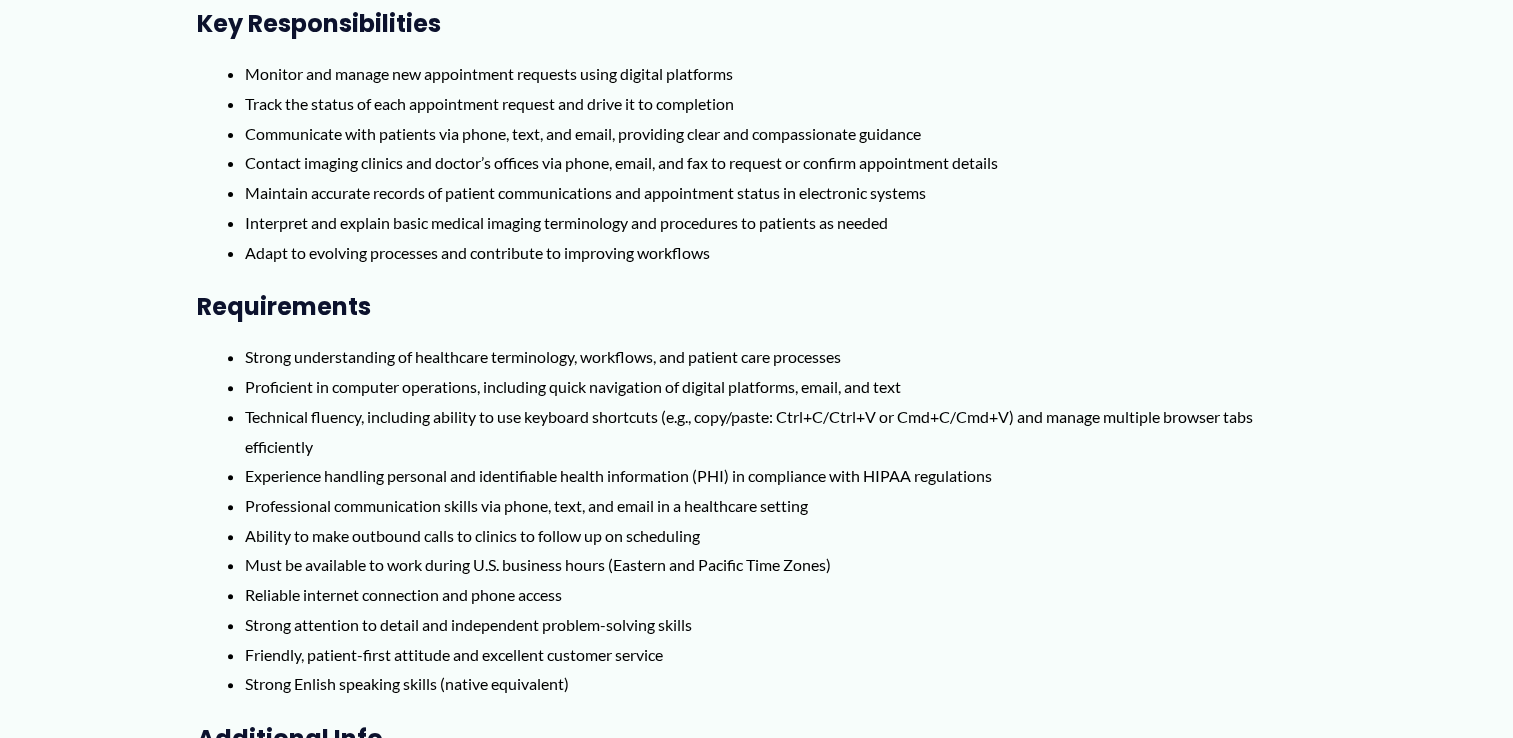 click on "Requirements" at bounding box center (757, 306) 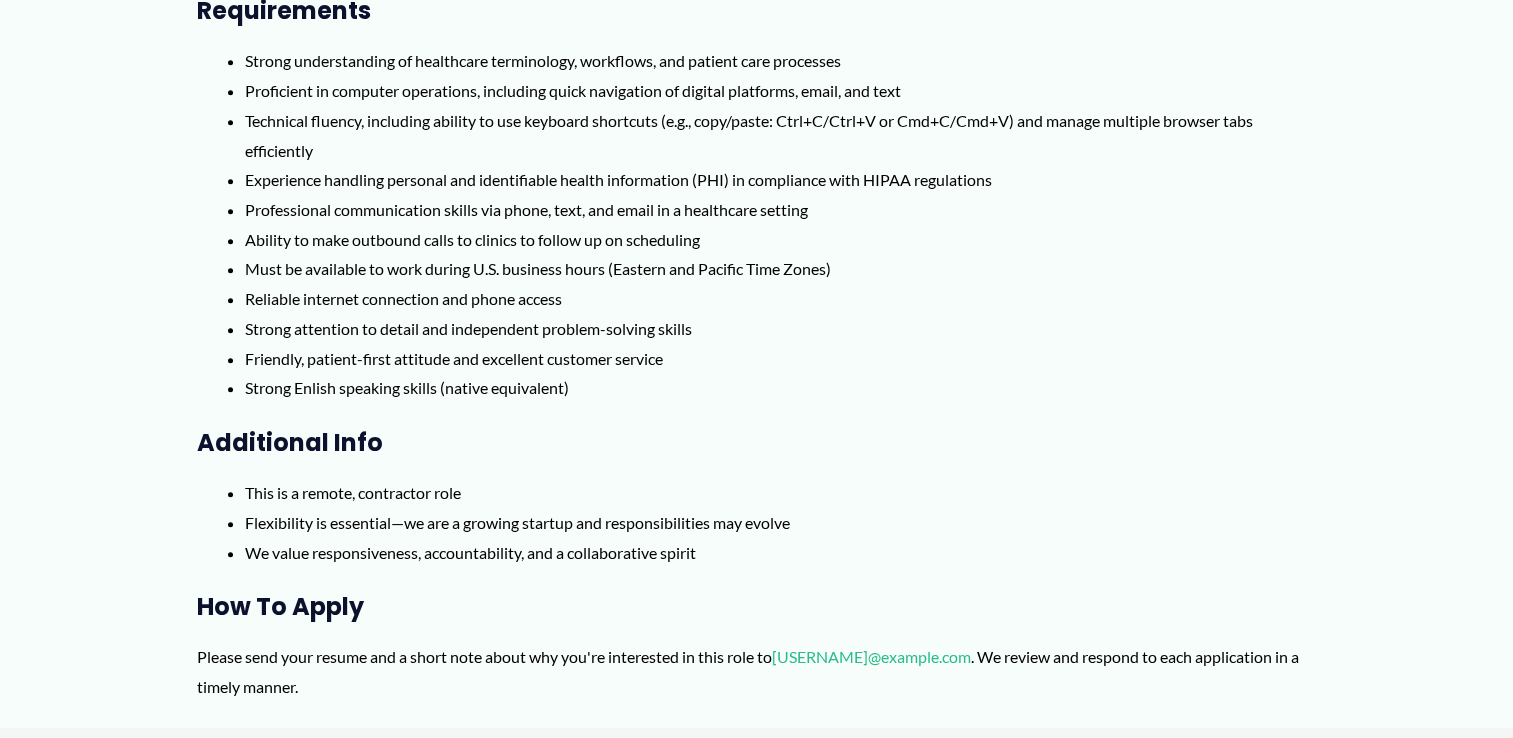 scroll, scrollTop: 967, scrollLeft: 0, axis: vertical 